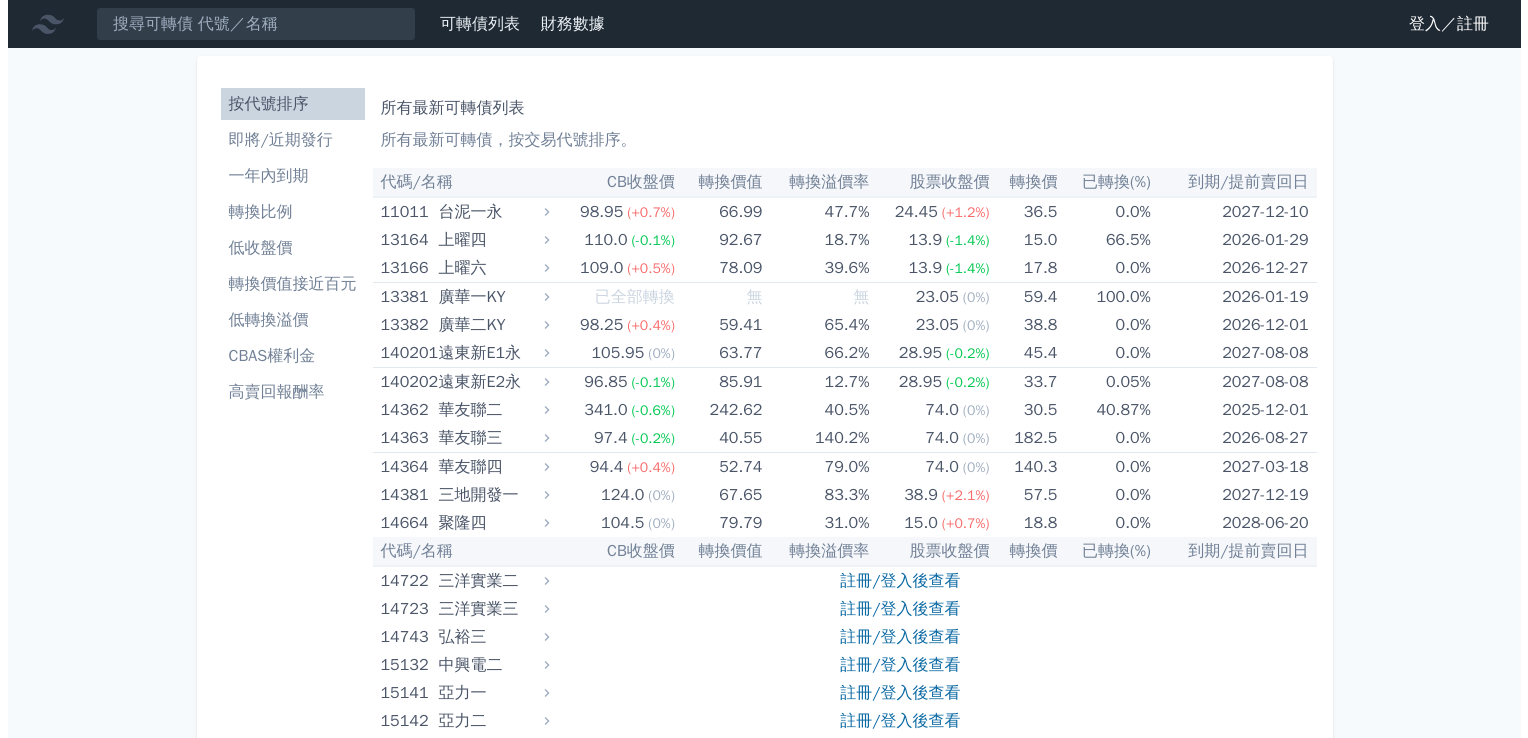scroll, scrollTop: 0, scrollLeft: 0, axis: both 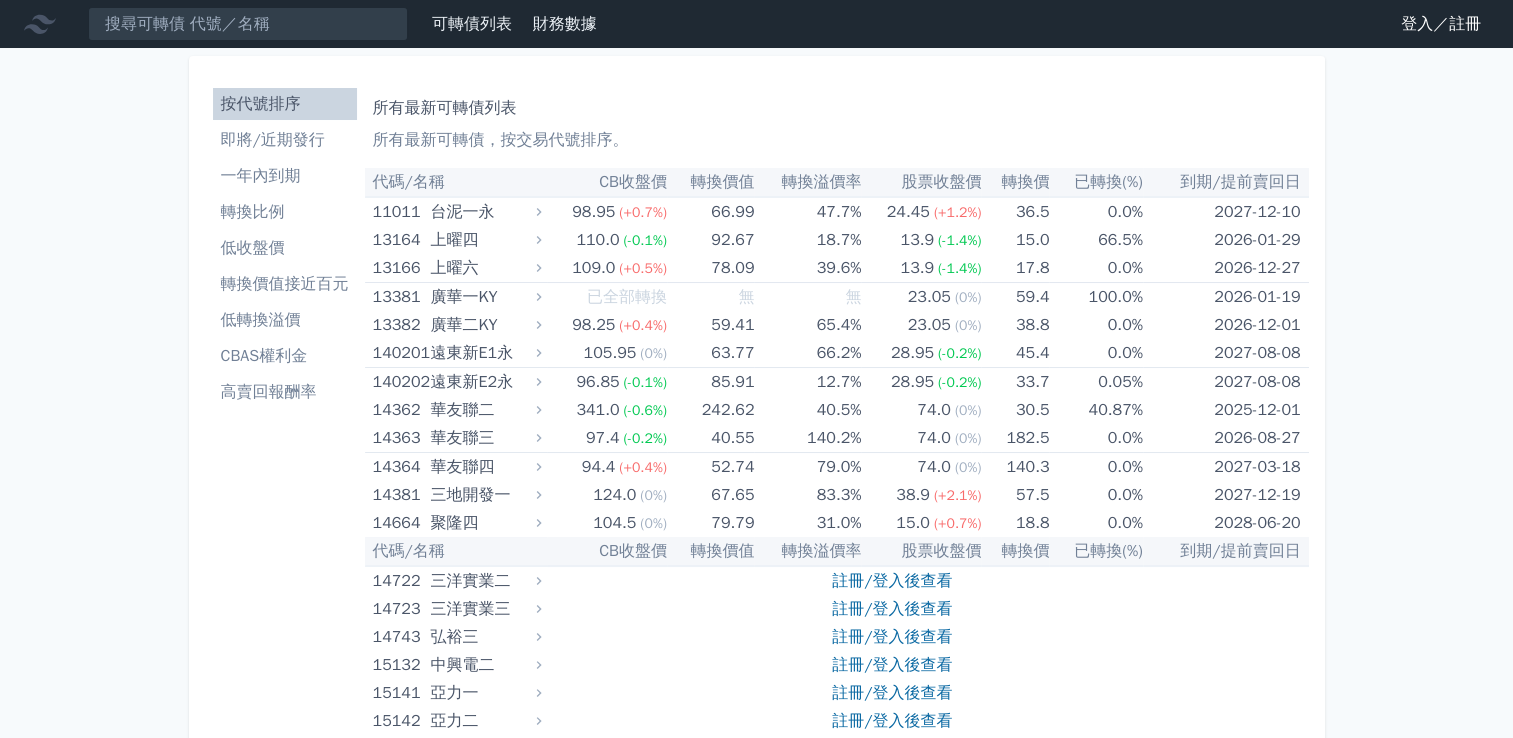 drag, startPoint x: 295, startPoint y: 146, endPoint x: 321, endPoint y: 145, distance: 26.019224 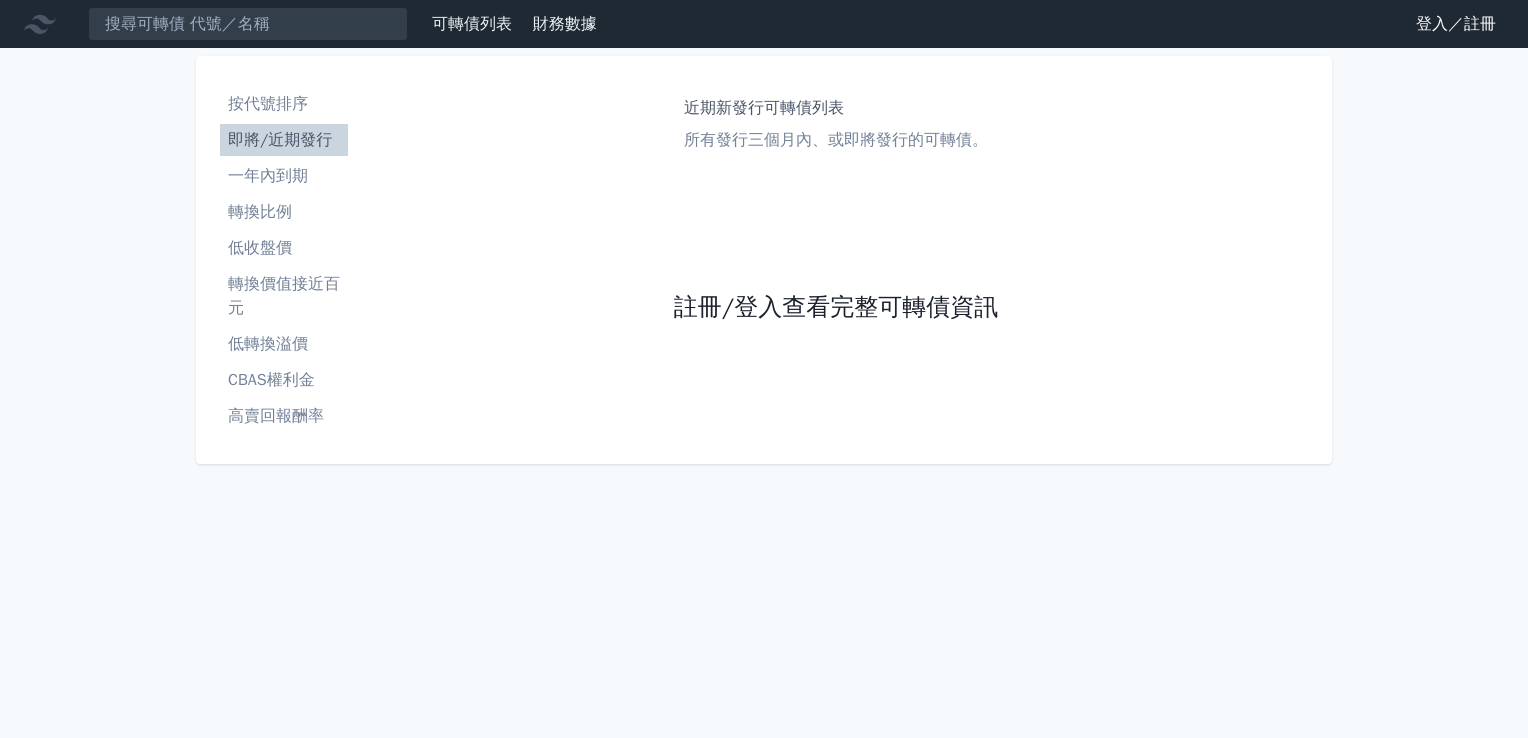 click on "註冊/登入查看完整可轉債資訊" at bounding box center [836, 308] 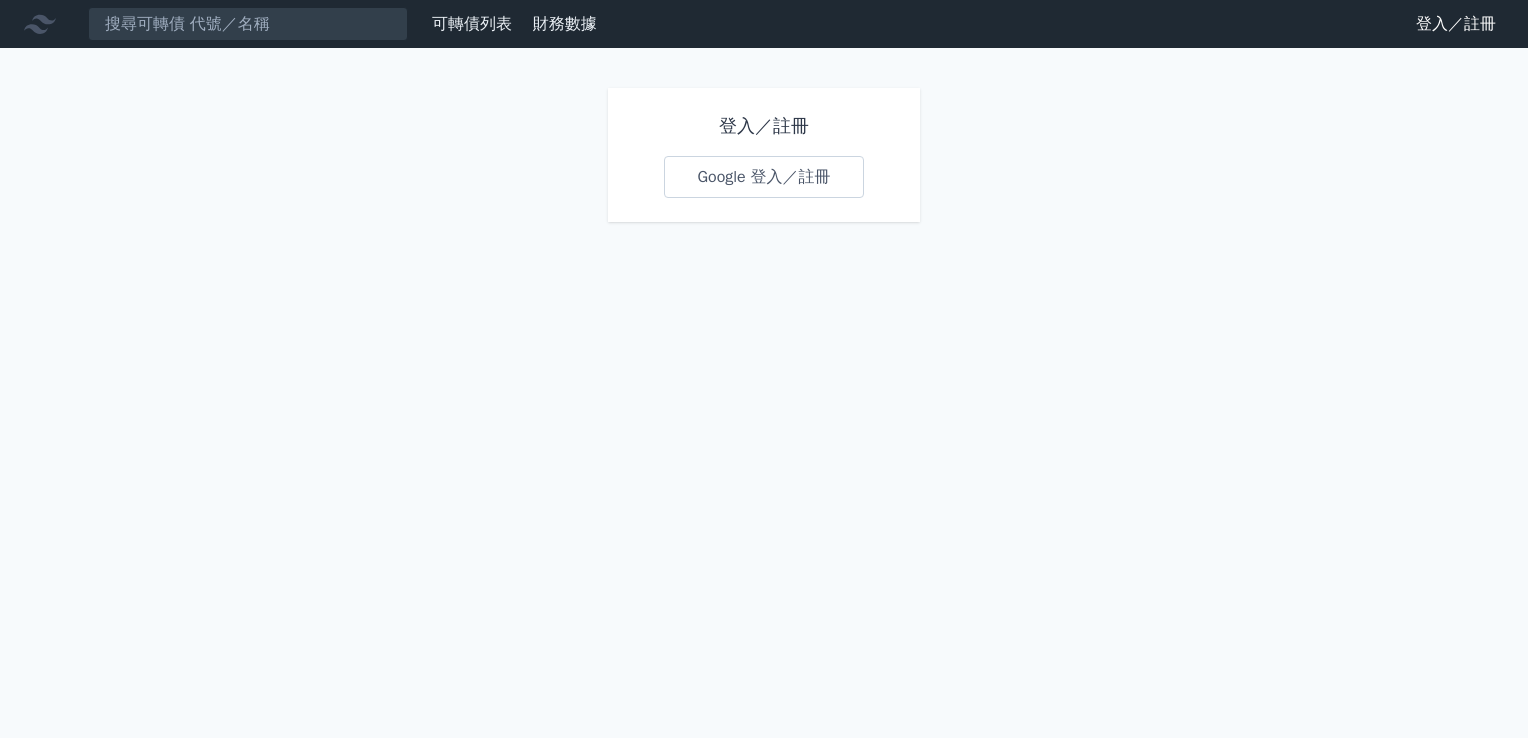 click on "Google 登入／註冊" at bounding box center (763, 177) 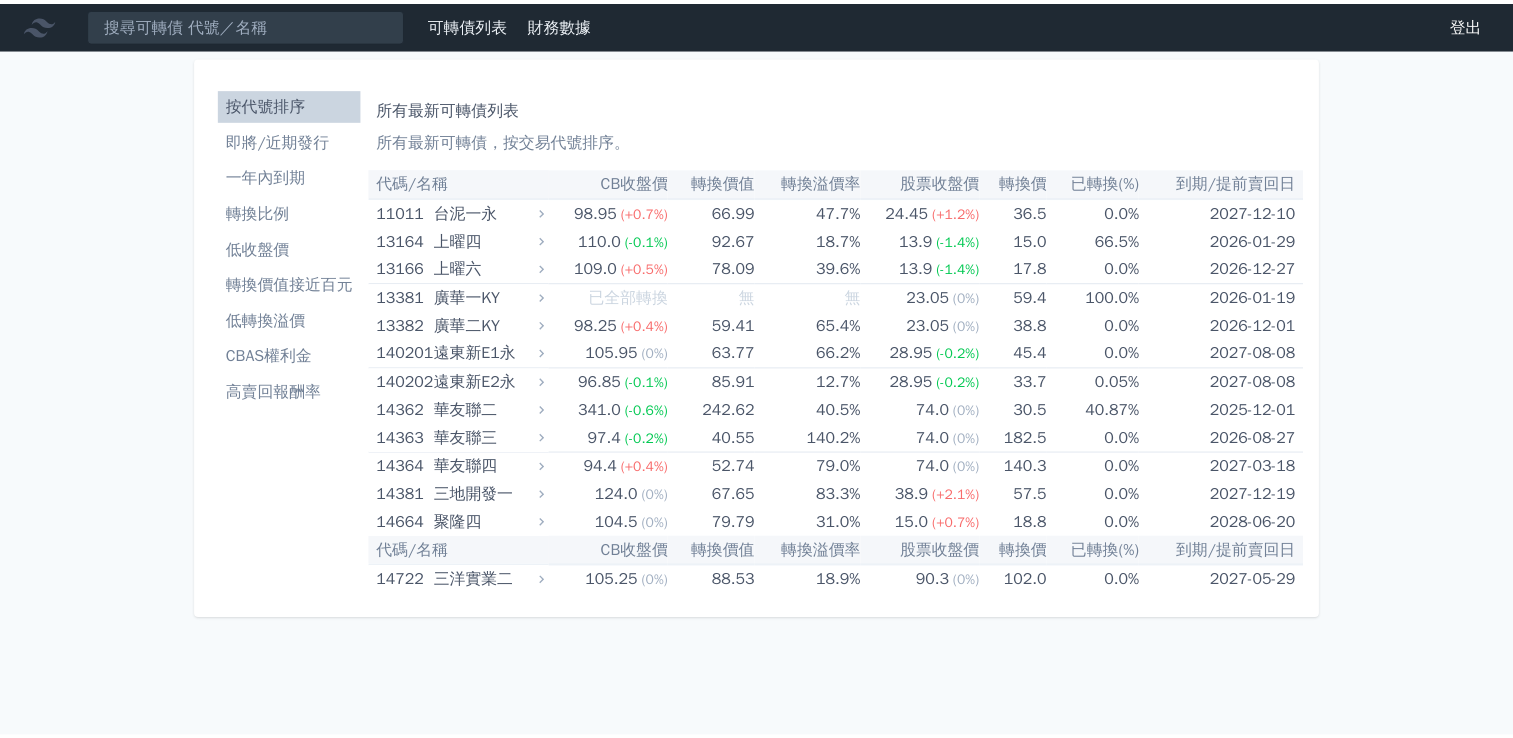scroll, scrollTop: 0, scrollLeft: 0, axis: both 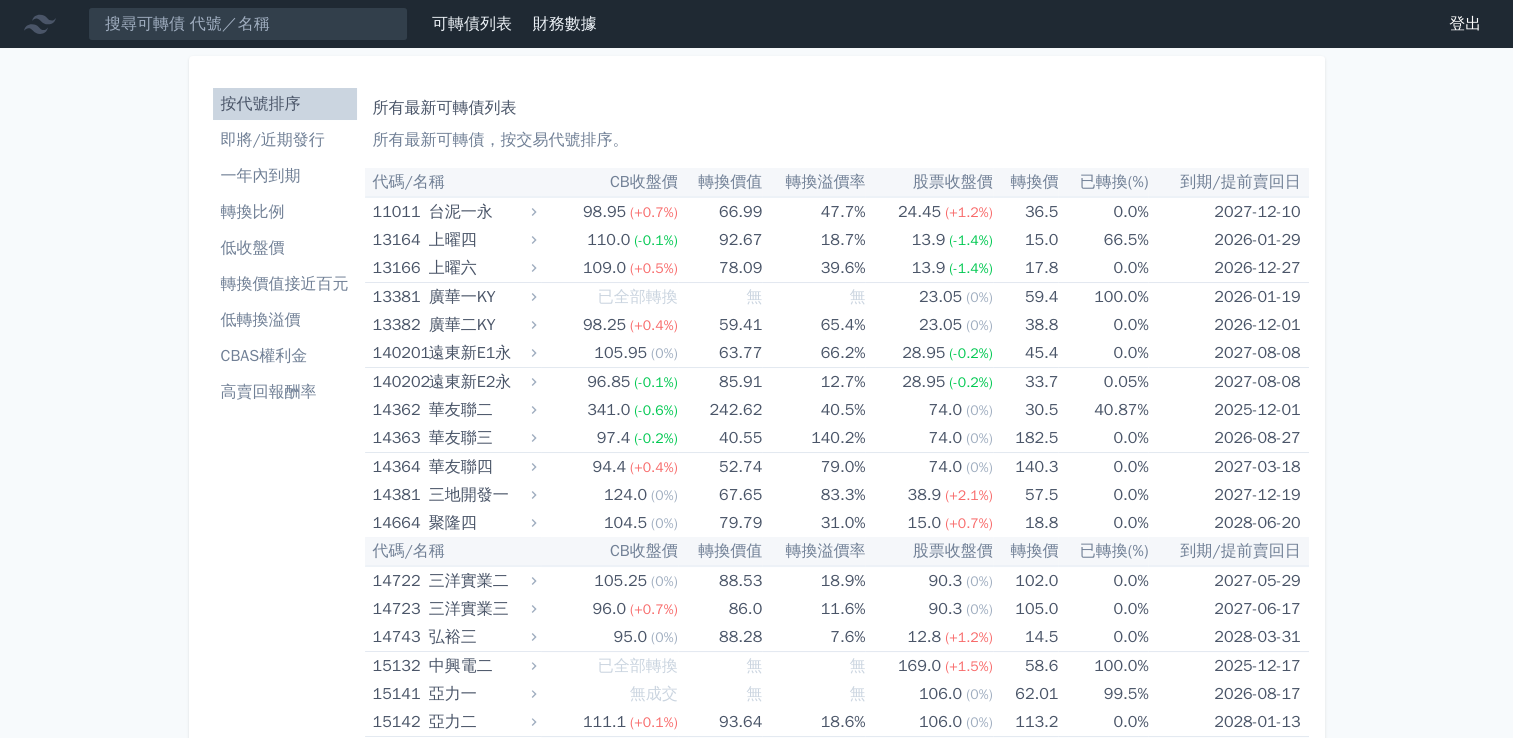 click on "CB收盤價" at bounding box center (609, 182) 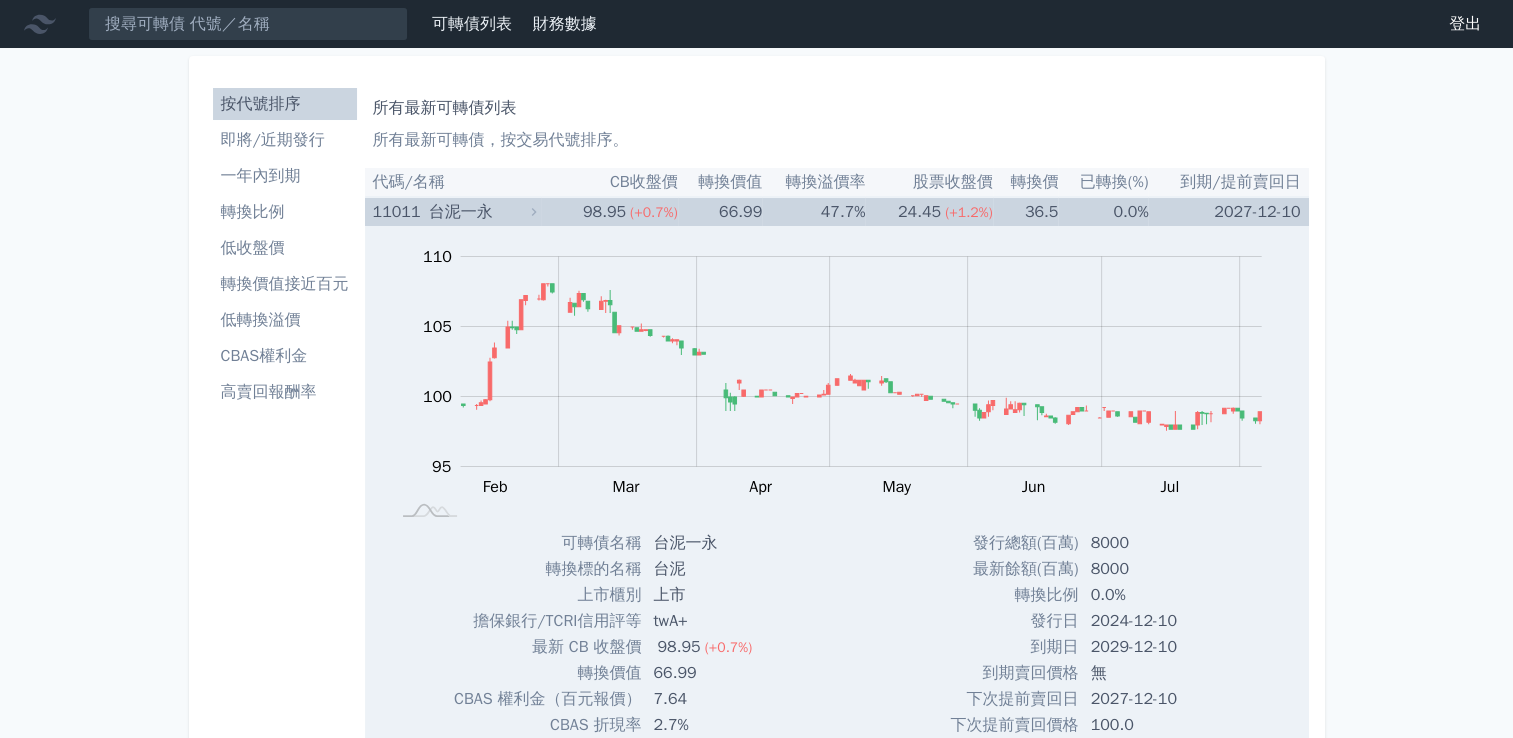 click on "98.95" at bounding box center (604, 212) 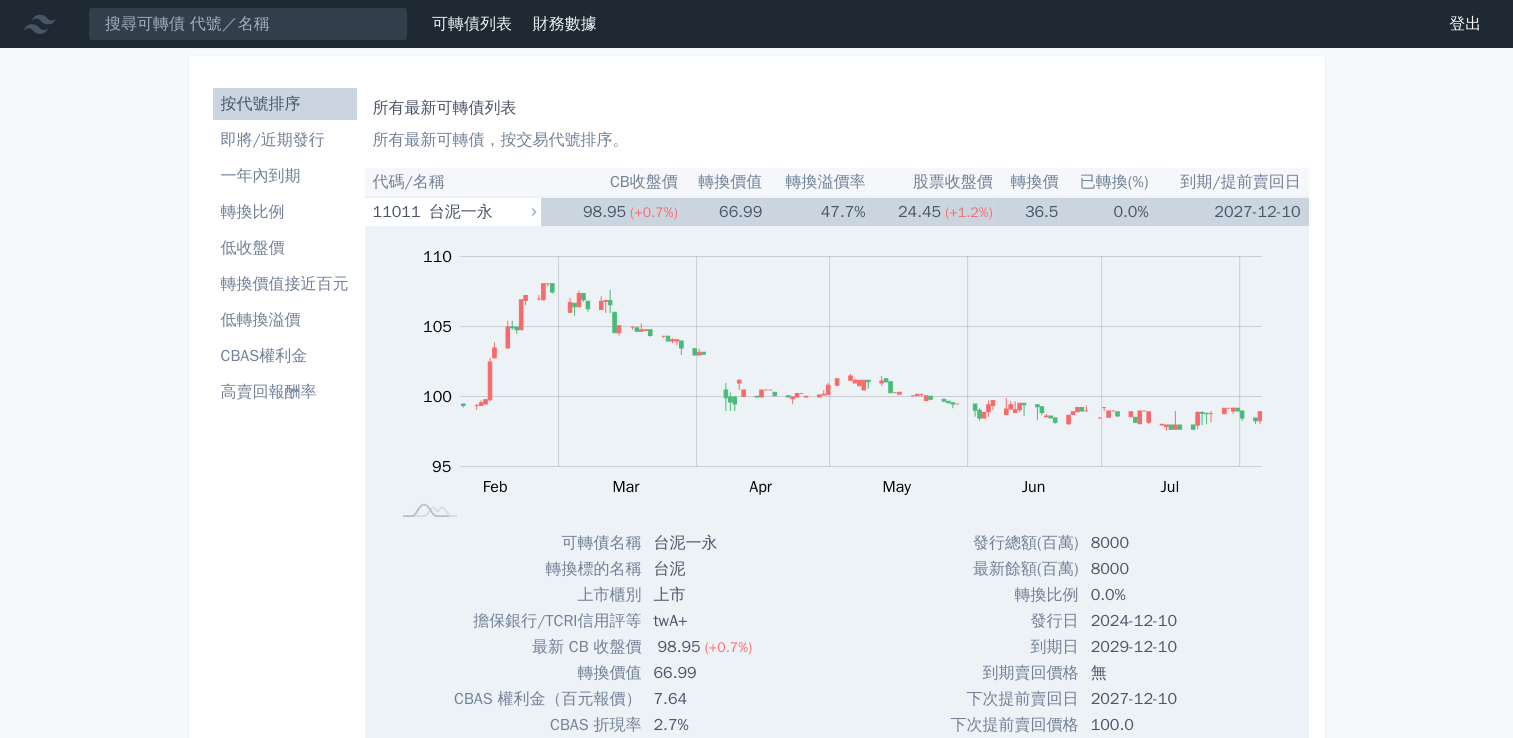 drag, startPoint x: 593, startPoint y: 209, endPoint x: 449, endPoint y: 211, distance: 144.01389 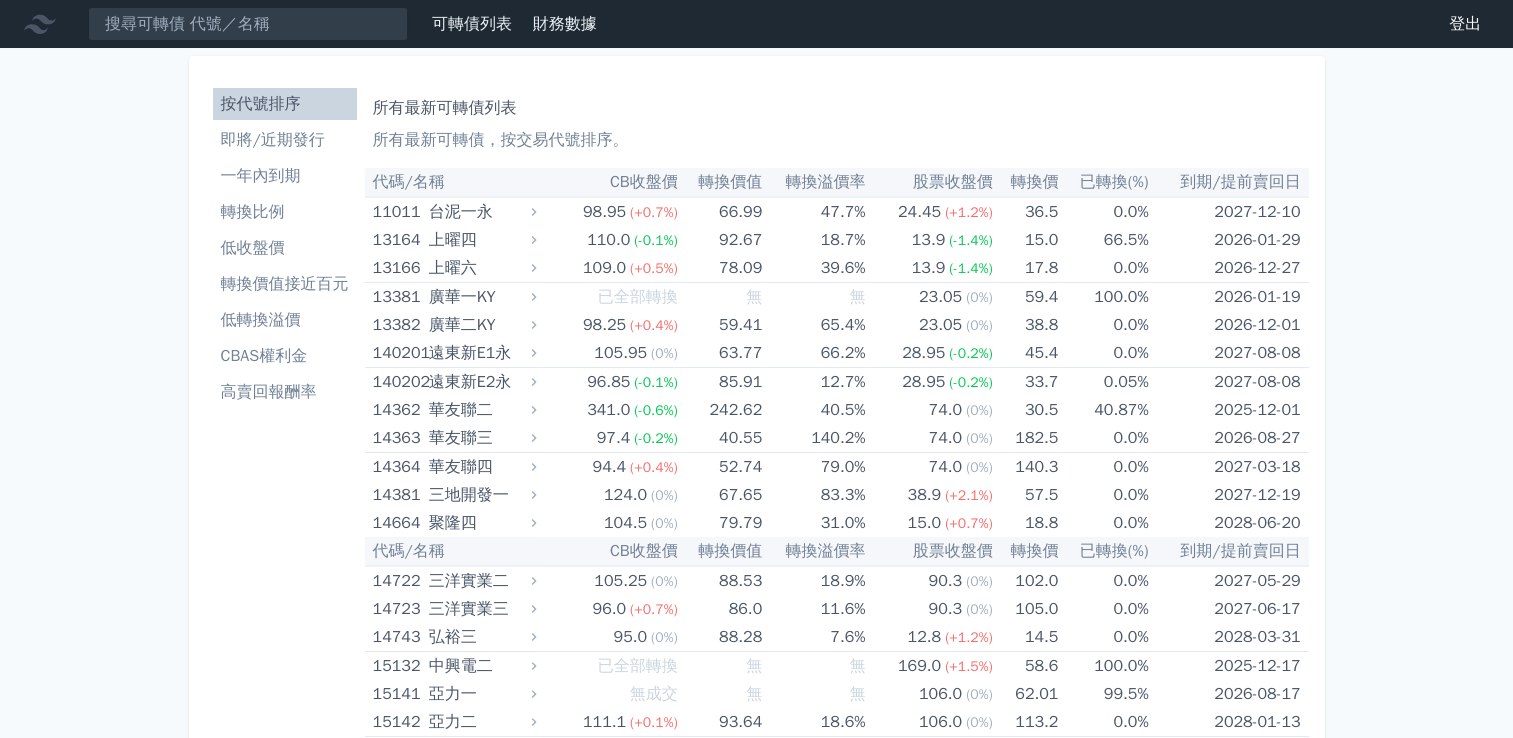 click on "轉換比例" at bounding box center (285, 212) 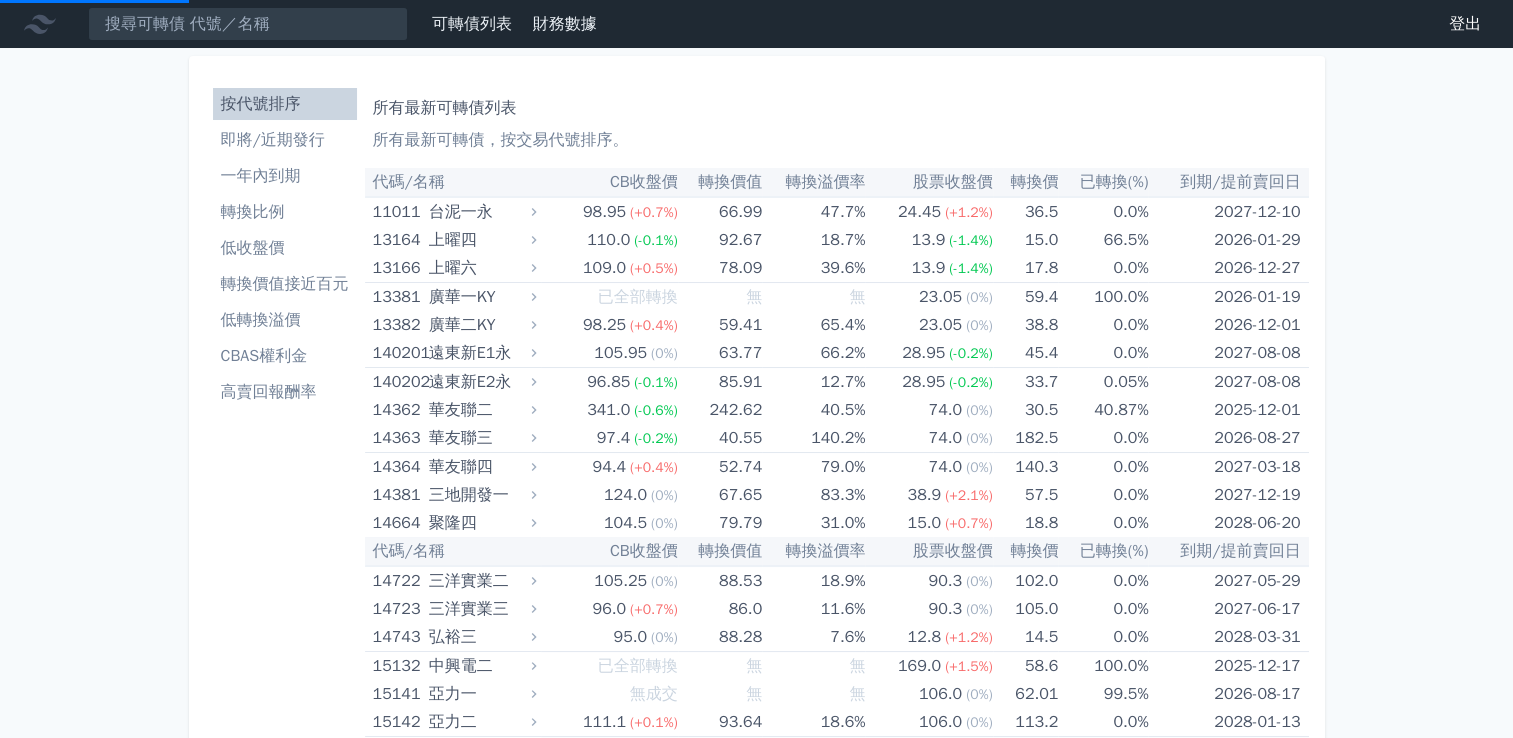 click on "轉換比例" at bounding box center (285, 212) 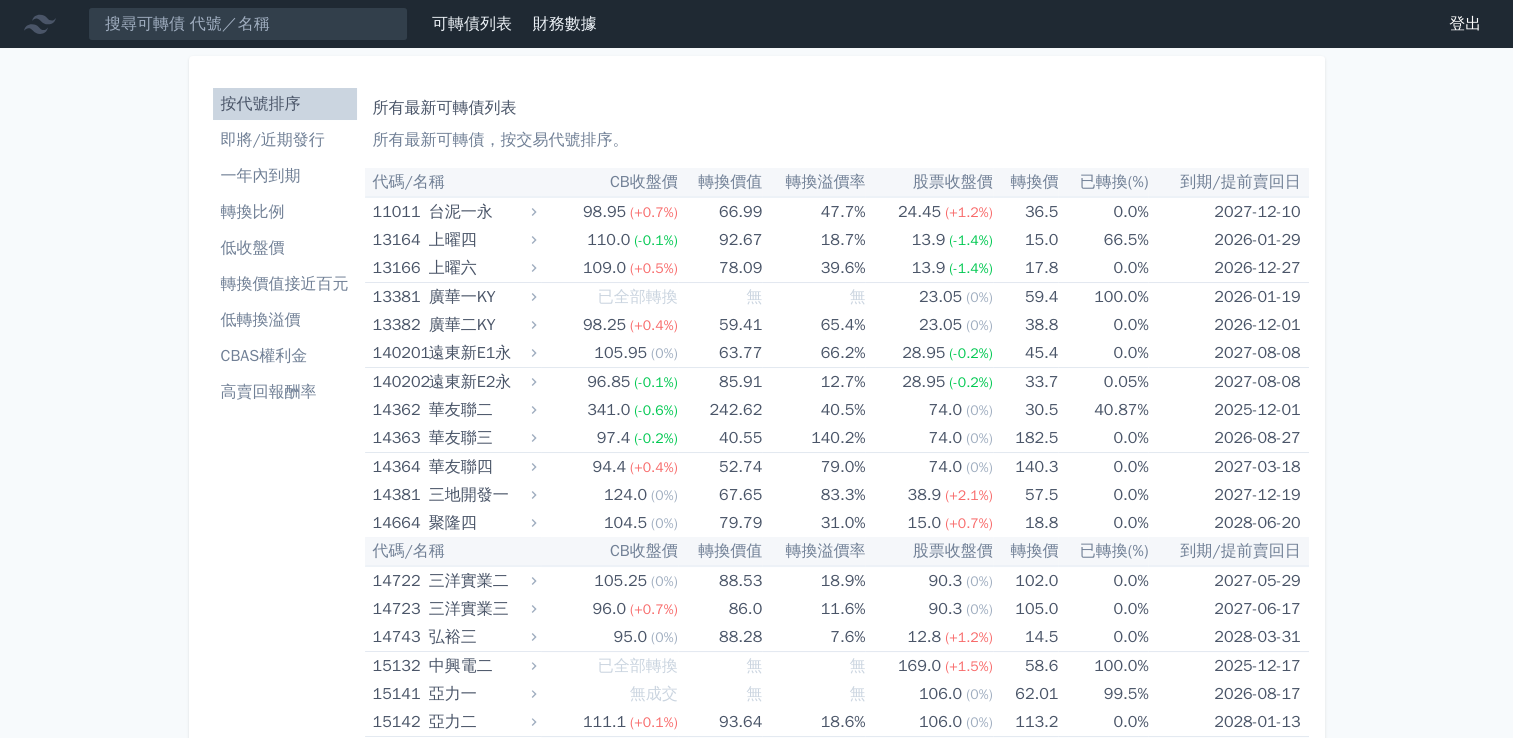 click on "轉換比例" at bounding box center [285, 212] 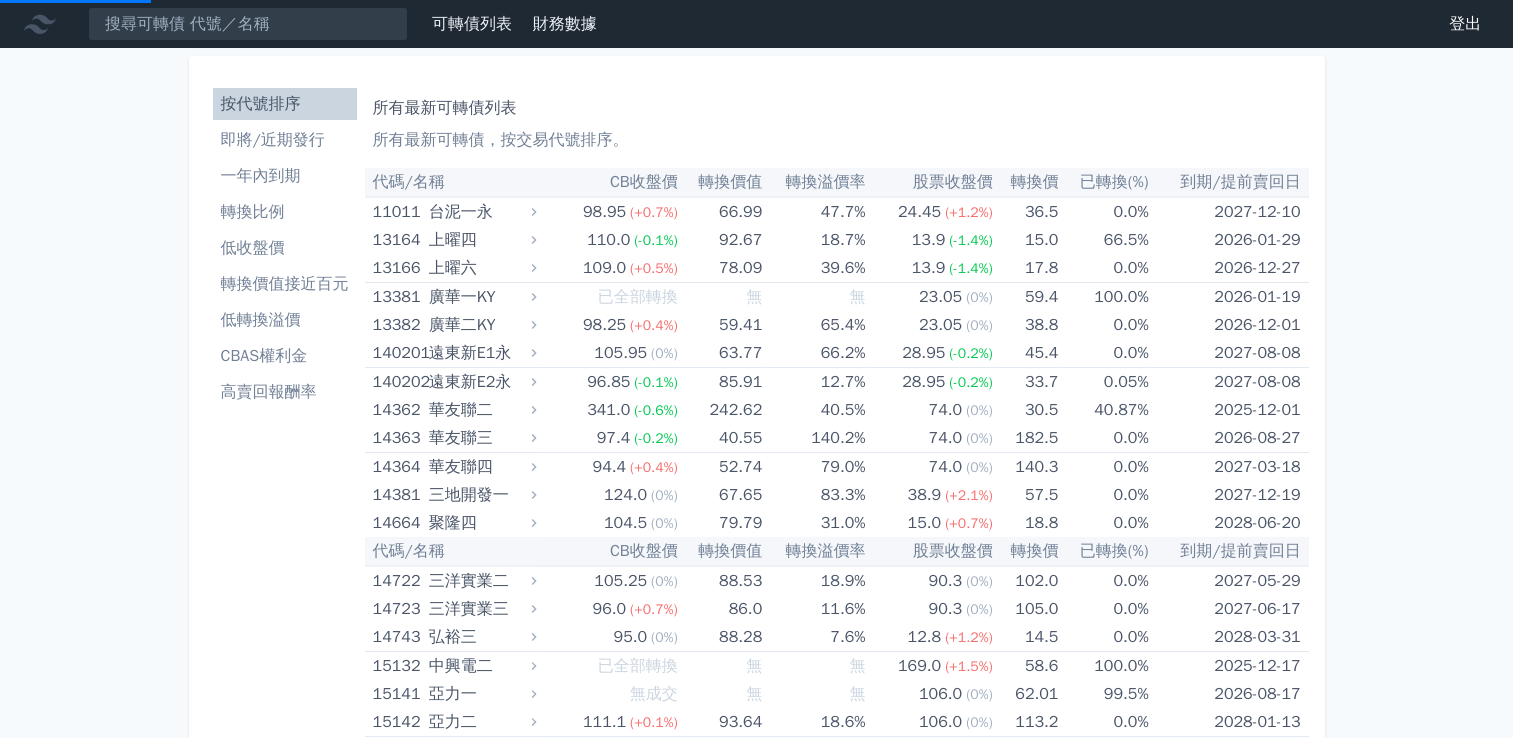 click on "一年內到期" at bounding box center (285, 176) 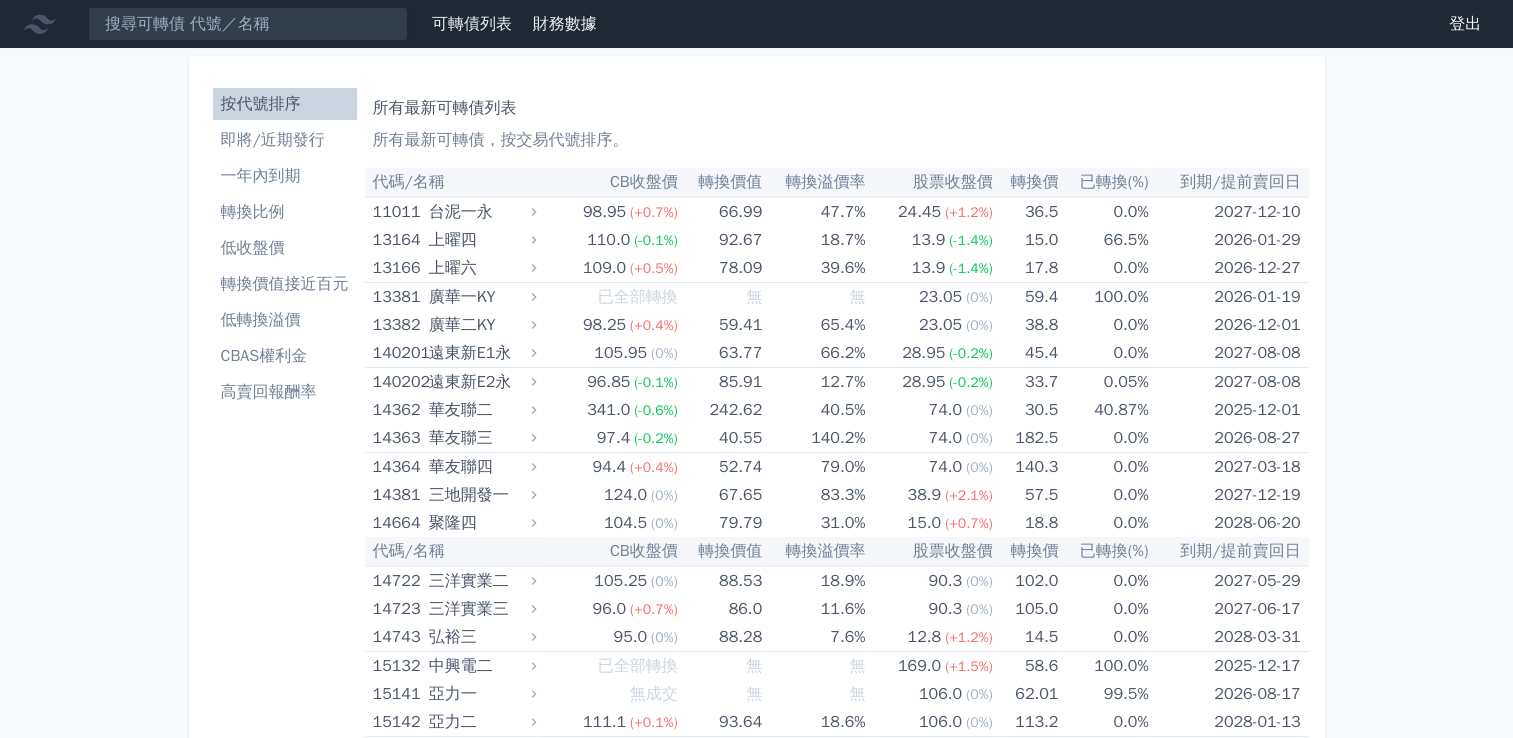 click on "一年內到期" at bounding box center [285, 176] 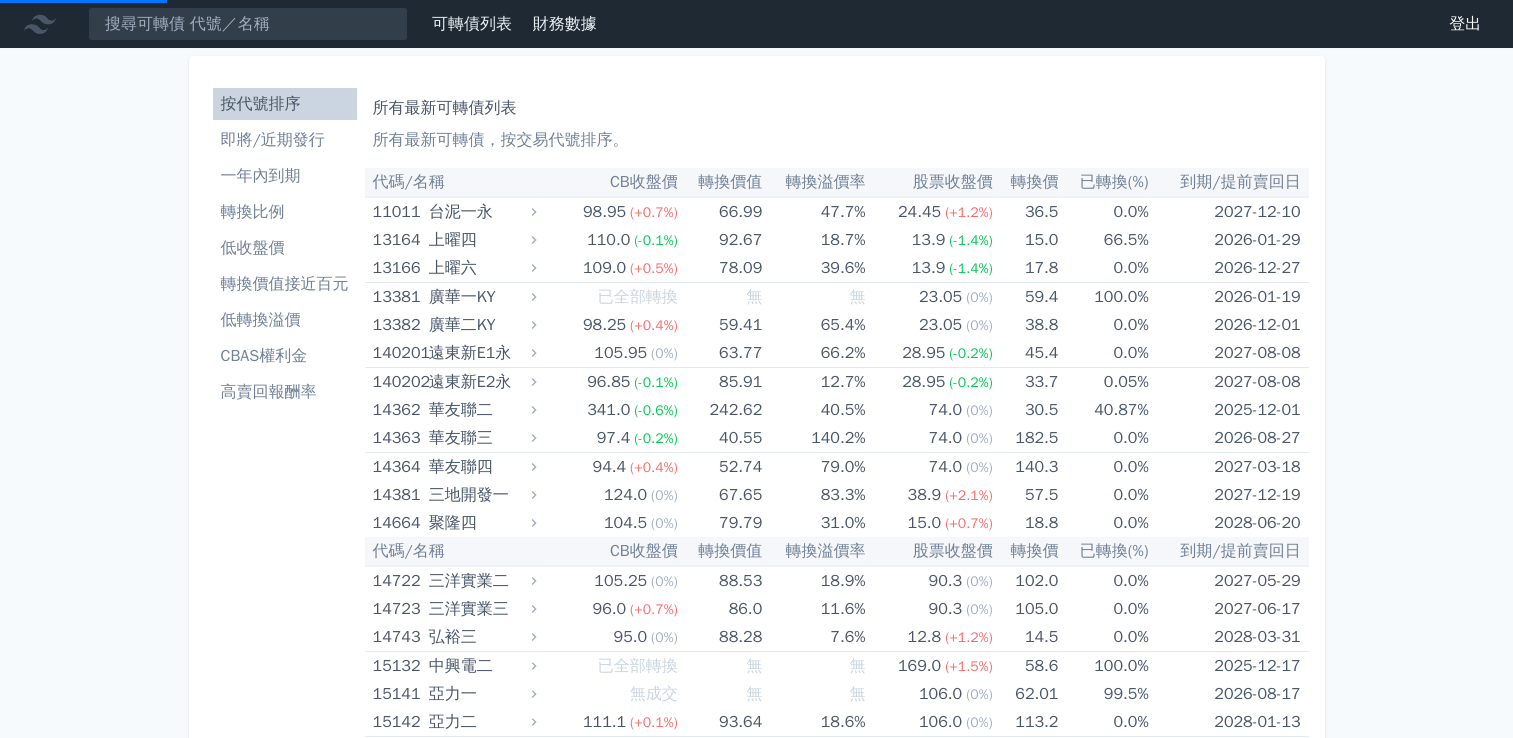 click on "即將/近期發行" at bounding box center [285, 140] 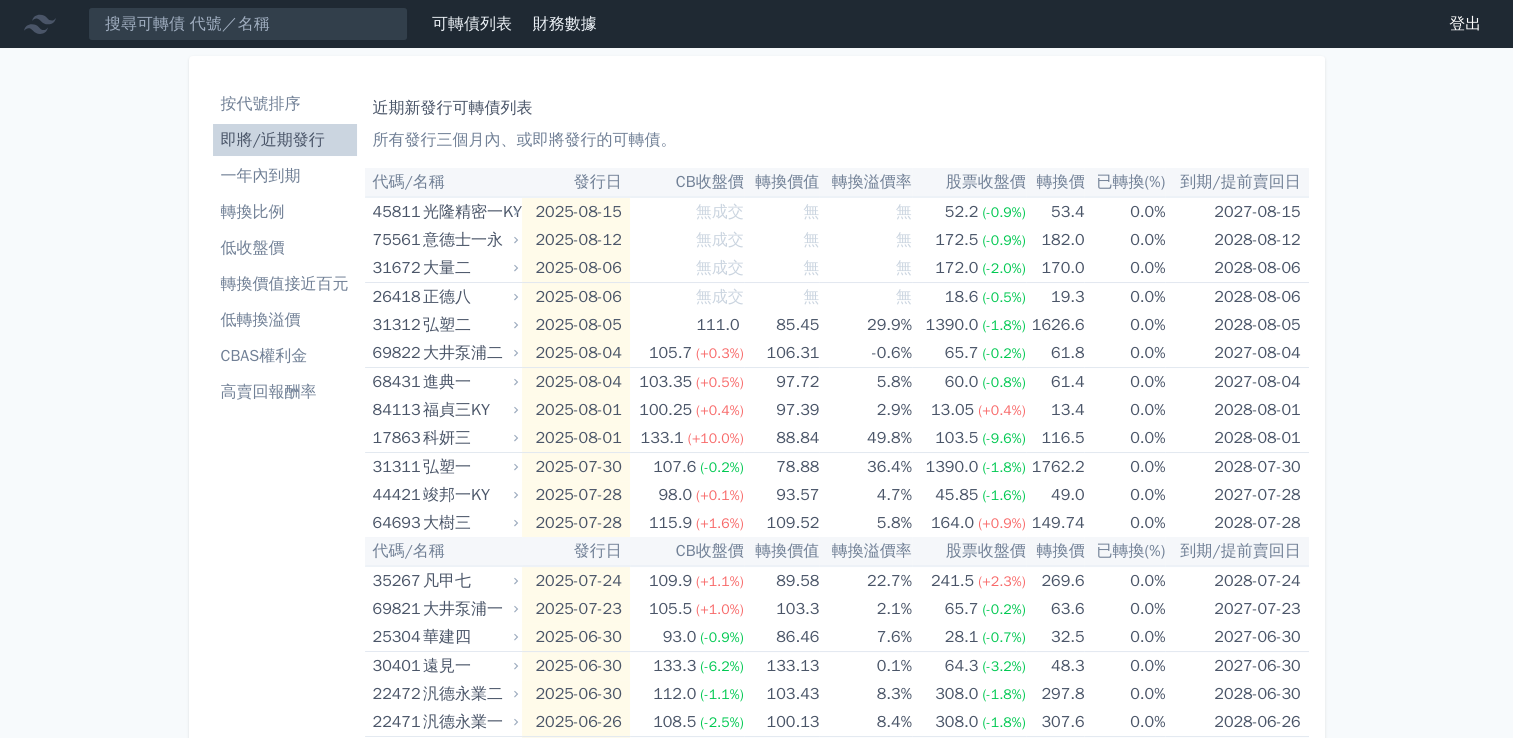 click on "一年內到期" at bounding box center (285, 176) 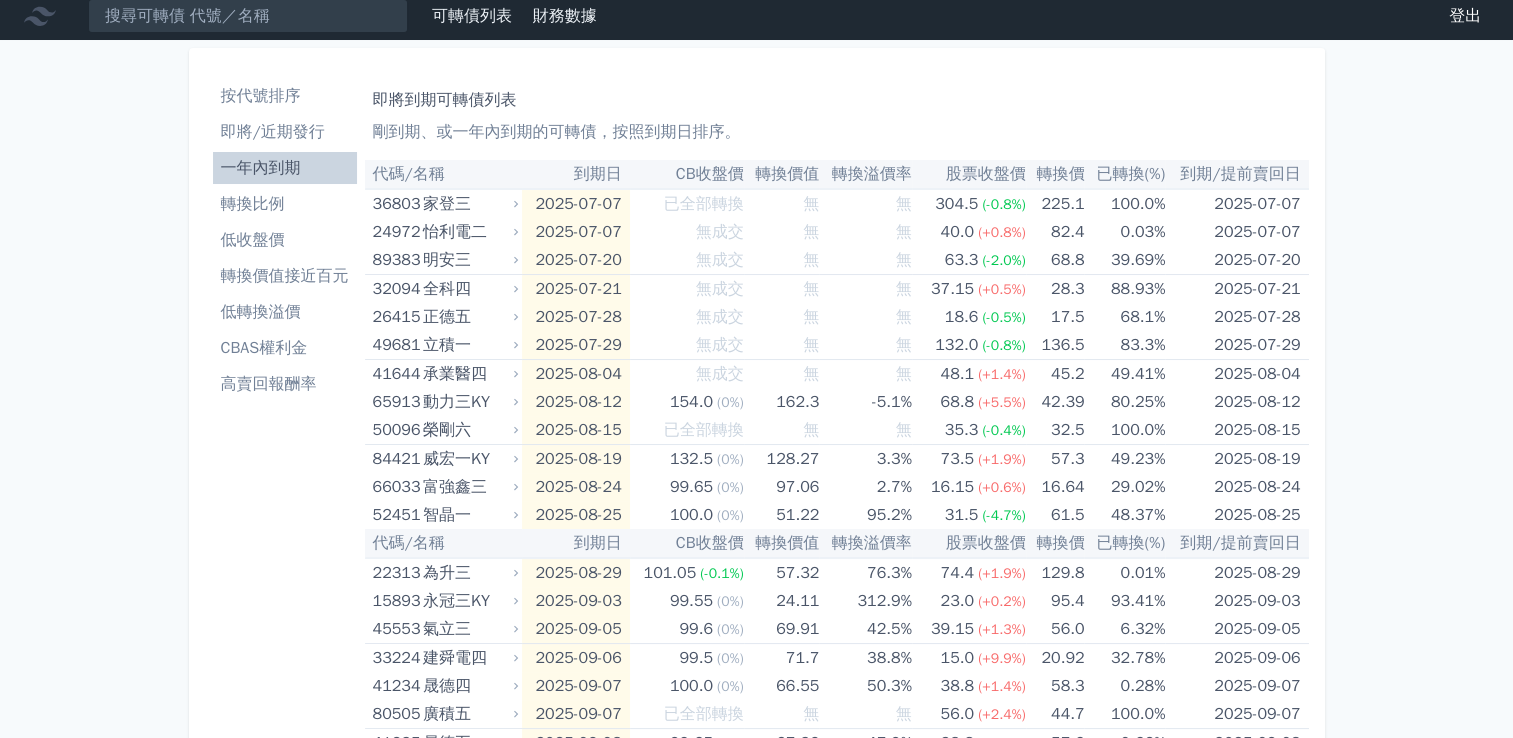 scroll, scrollTop: 0, scrollLeft: 0, axis: both 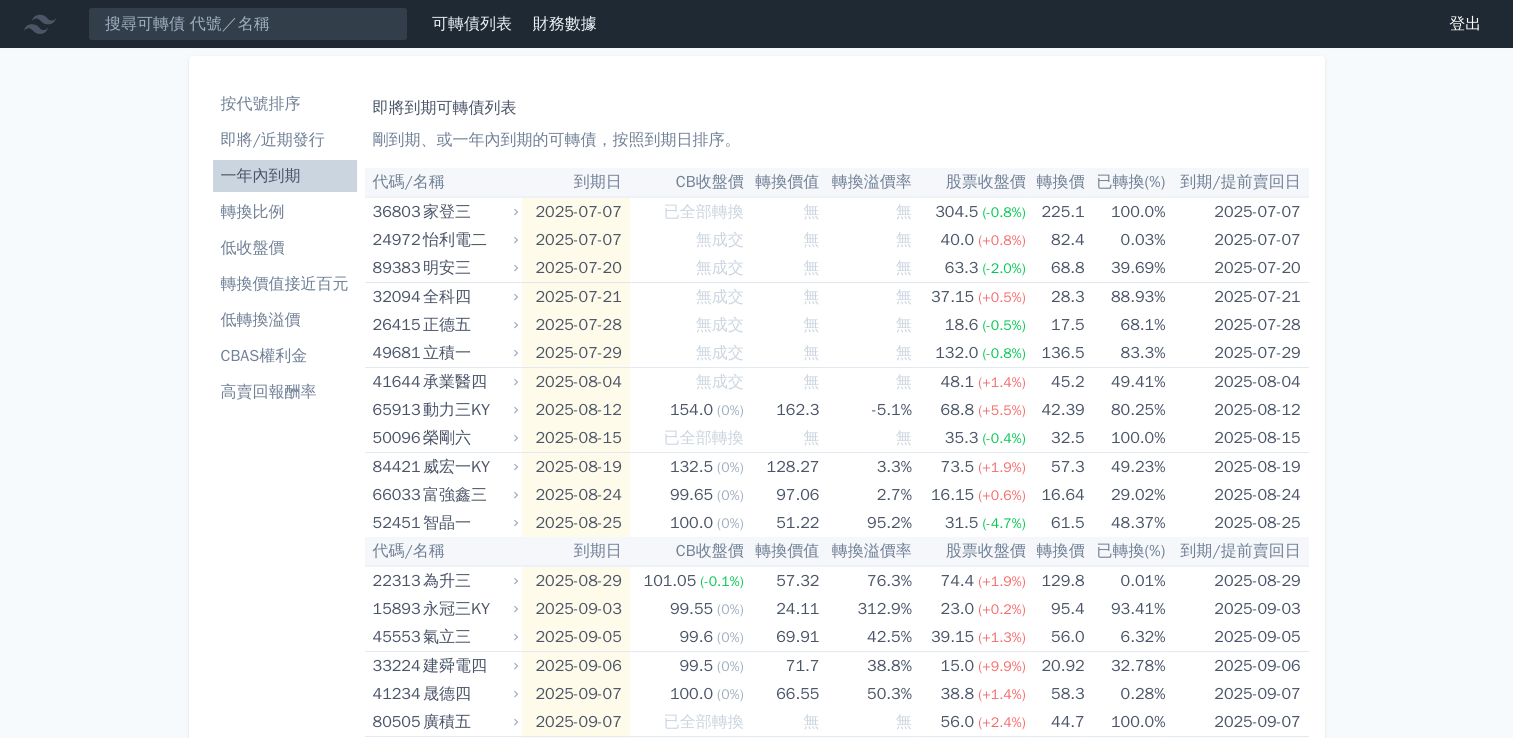 click on "轉換比例" at bounding box center (285, 212) 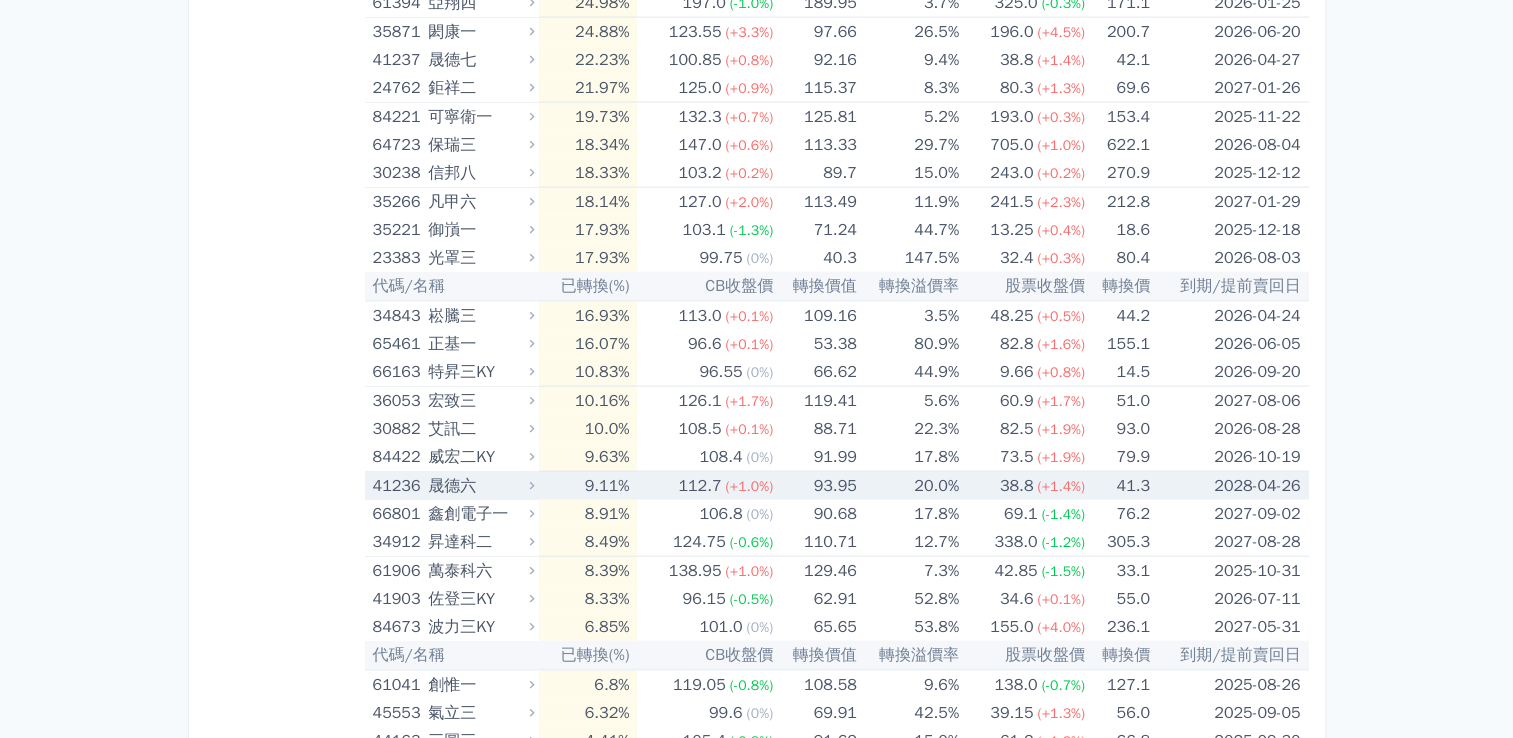 scroll, scrollTop: 4317, scrollLeft: 0, axis: vertical 